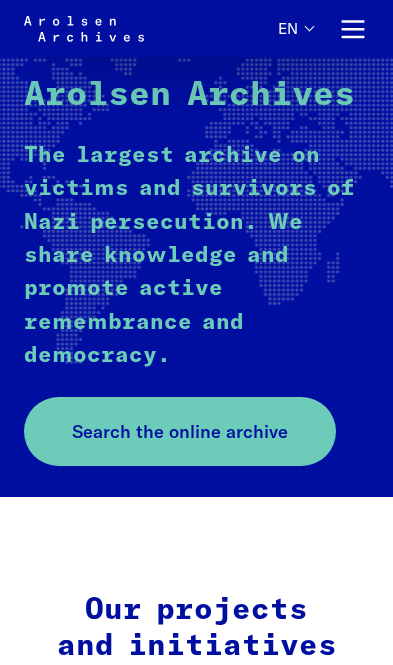 scroll, scrollTop: 370, scrollLeft: 0, axis: vertical 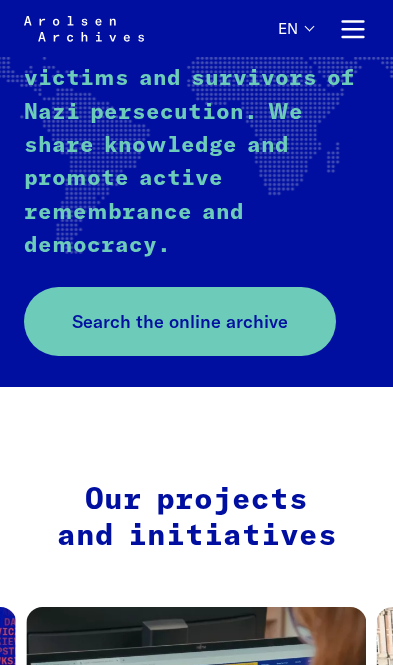 click on "Search the online archive" at bounding box center [180, 321] 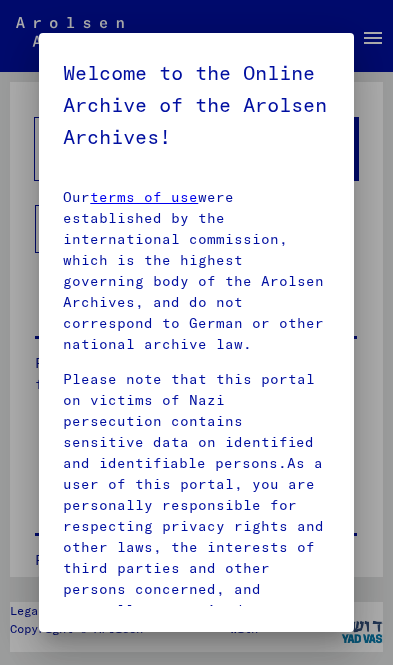 scroll, scrollTop: 0, scrollLeft: 0, axis: both 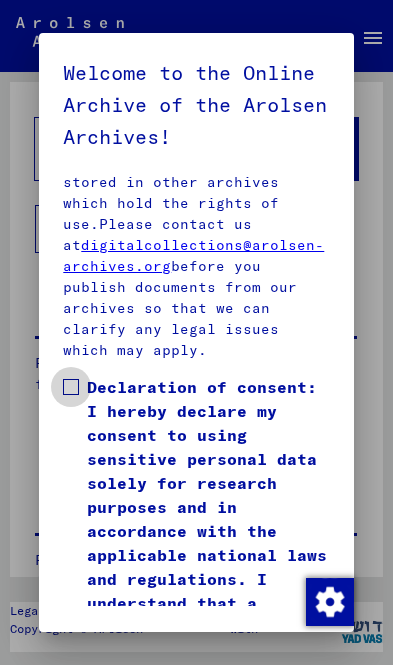 click at bounding box center [71, 387] 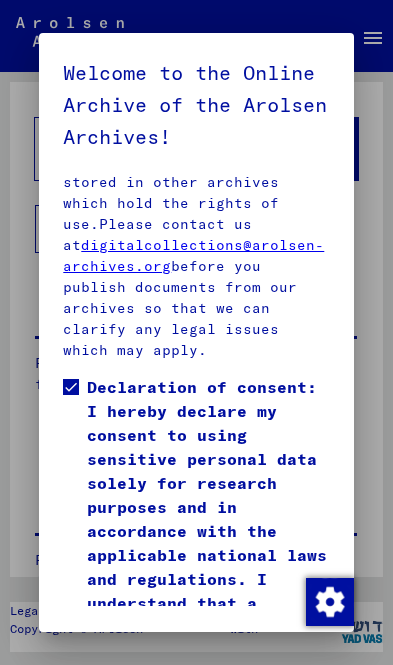 scroll, scrollTop: 119, scrollLeft: 0, axis: vertical 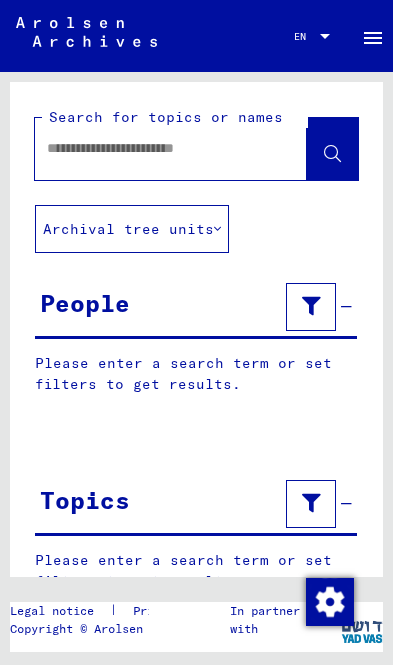 click at bounding box center [153, 148] 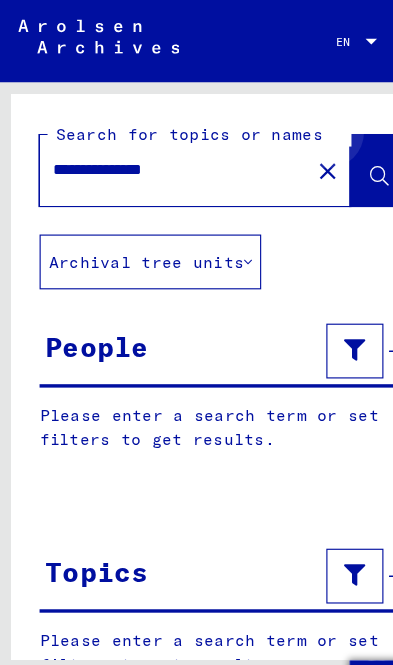 type on "**********" 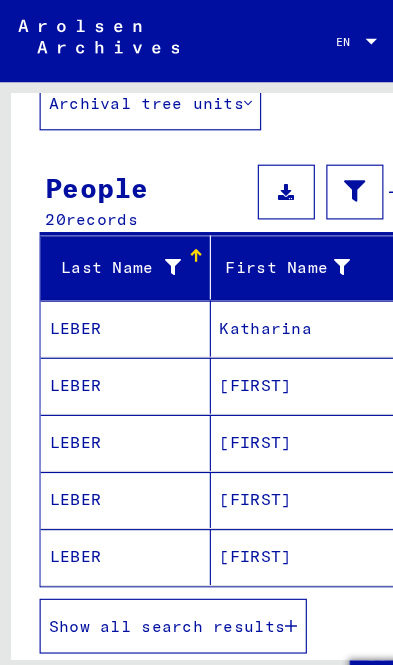 scroll, scrollTop: 138, scrollLeft: 0, axis: vertical 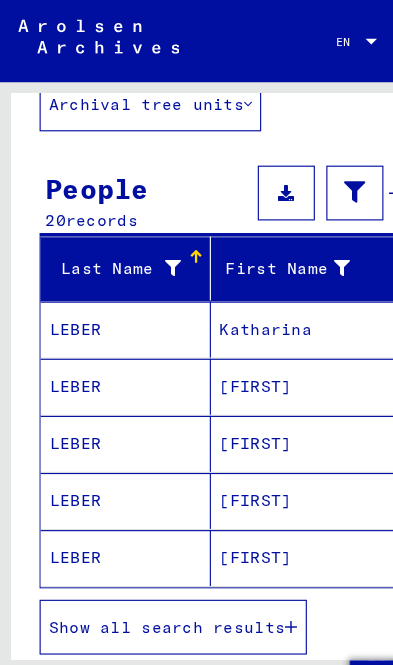 click at bounding box center [255, 549] 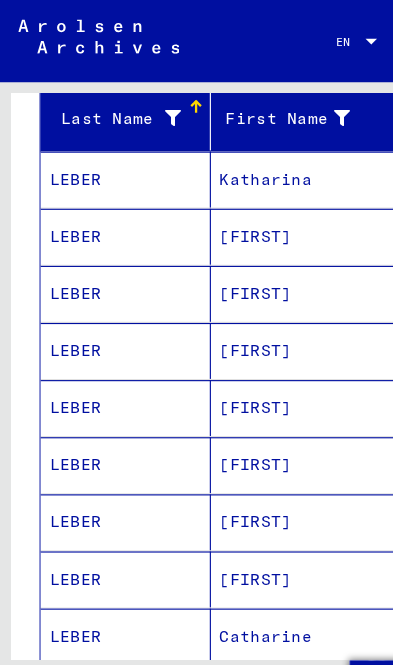 scroll, scrollTop: 213, scrollLeft: 0, axis: vertical 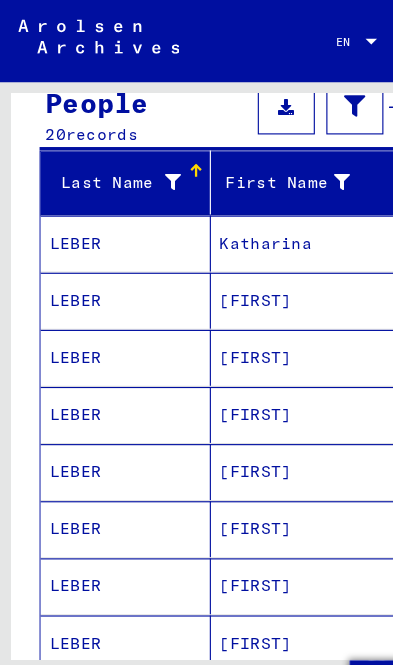 click on "Katharina" at bounding box center [271, 263] 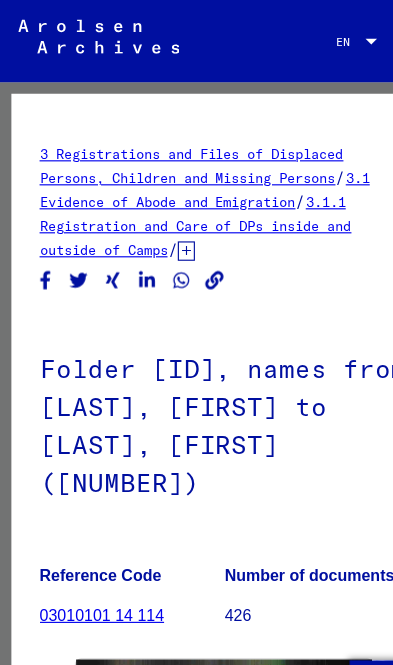 scroll, scrollTop: 0, scrollLeft: 0, axis: both 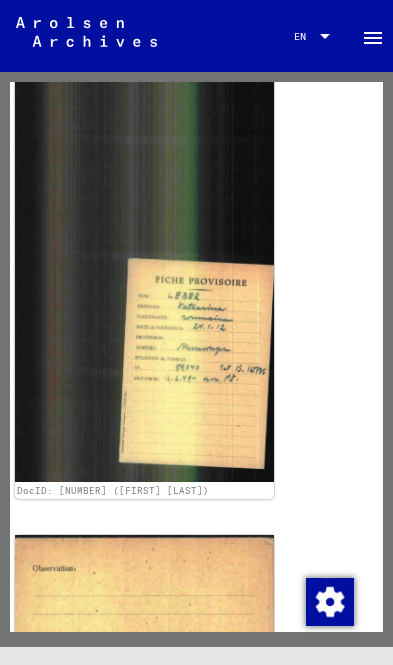 click 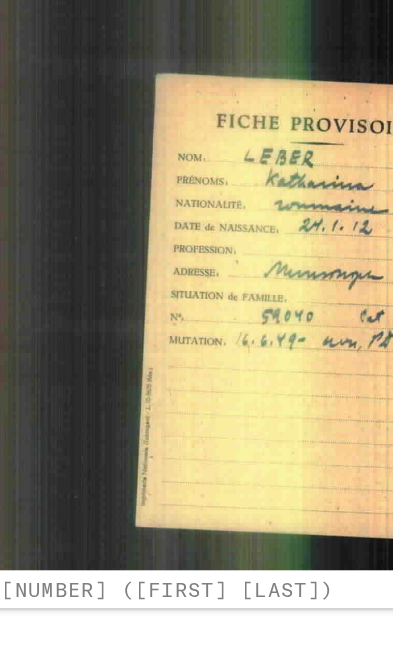 scroll, scrollTop: 618, scrollLeft: 0, axis: vertical 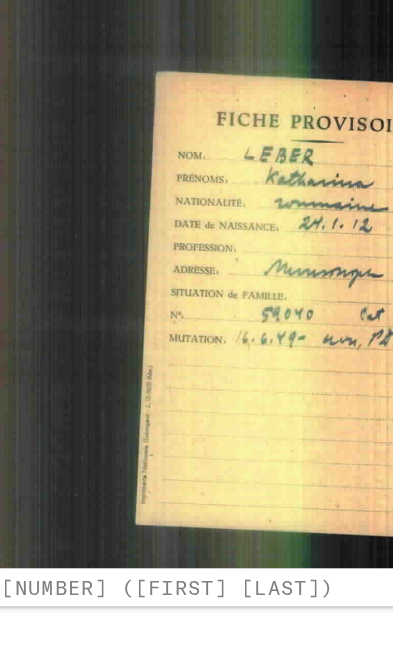 click 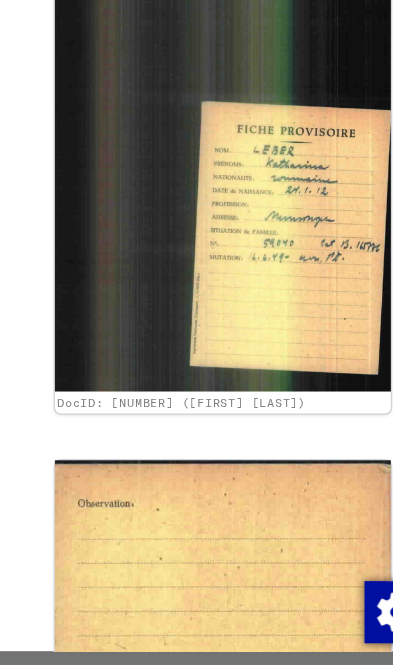 scroll, scrollTop: 0, scrollLeft: 0, axis: both 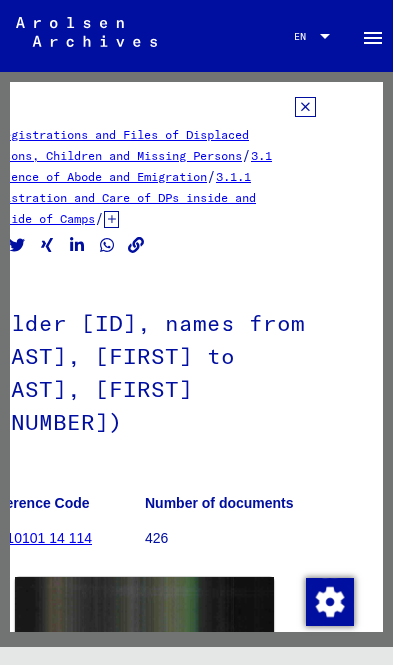 click 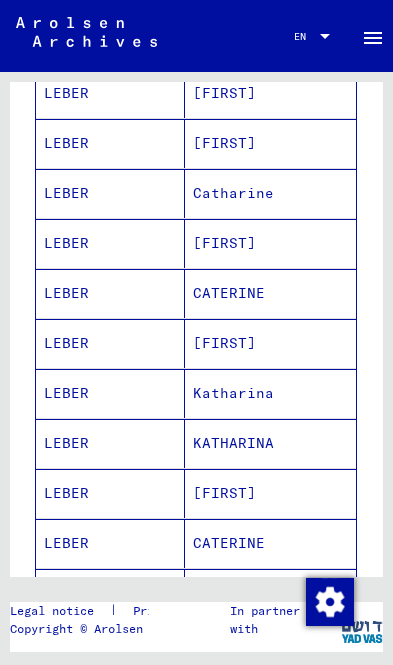 scroll, scrollTop: 647, scrollLeft: 0, axis: vertical 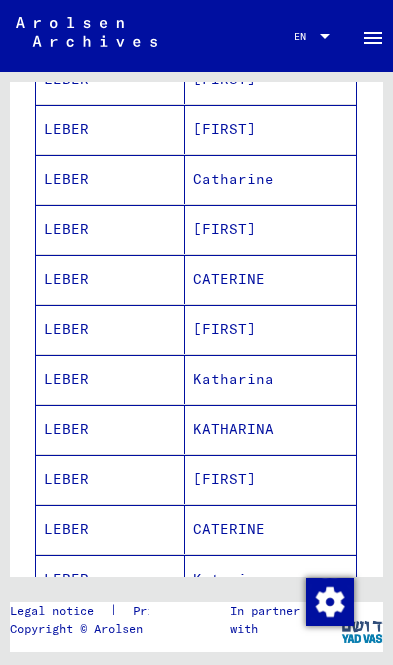 click on "Katharina" at bounding box center [271, 429] 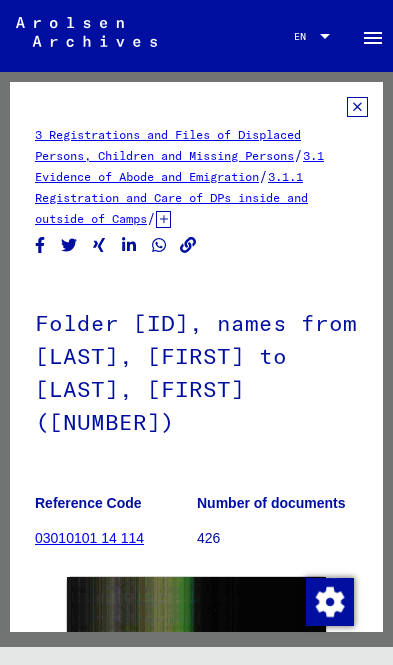 scroll, scrollTop: 0, scrollLeft: 0, axis: both 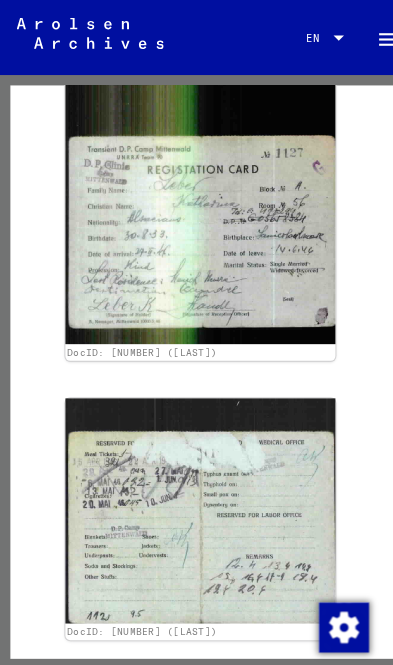 click 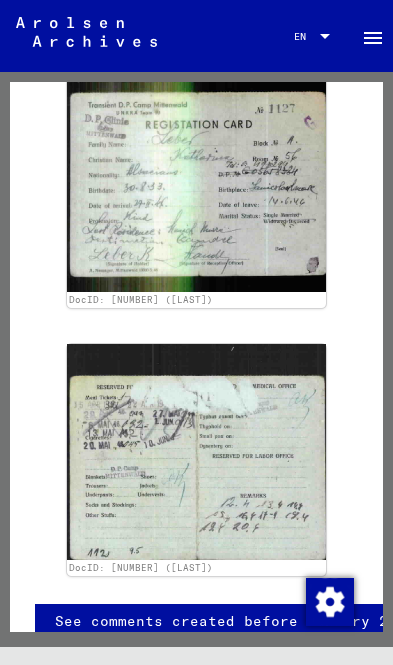 scroll, scrollTop: 854, scrollLeft: 0, axis: vertical 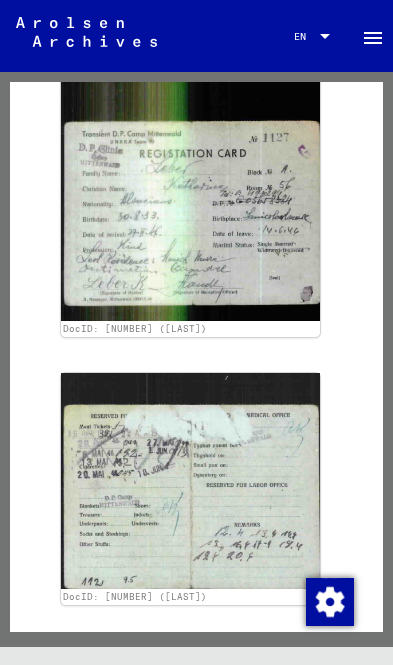 click 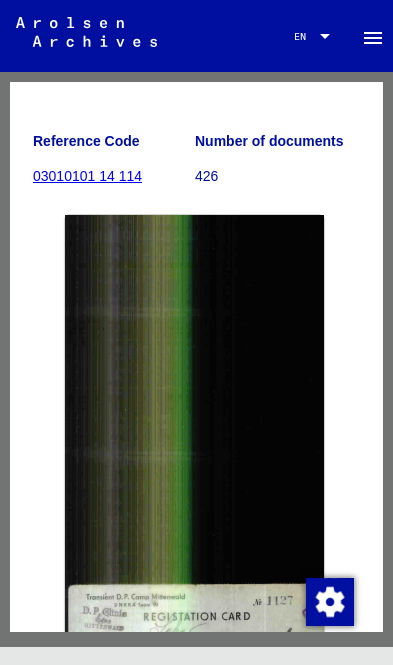 scroll, scrollTop: 363, scrollLeft: 2, axis: both 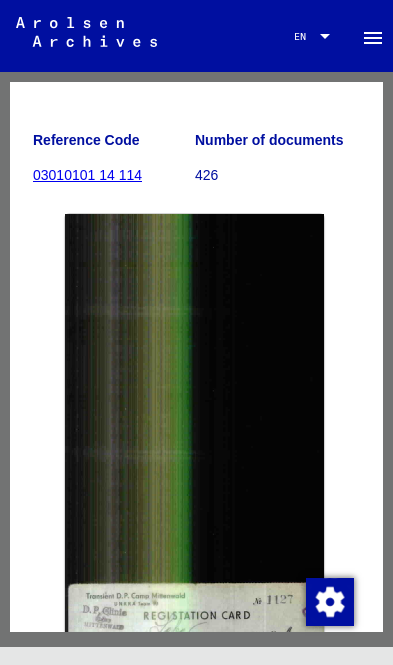 click on "03010101 14 114" 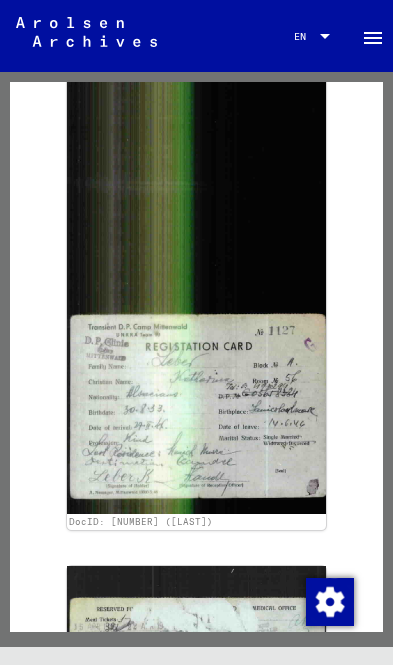 scroll, scrollTop: 633, scrollLeft: 0, axis: vertical 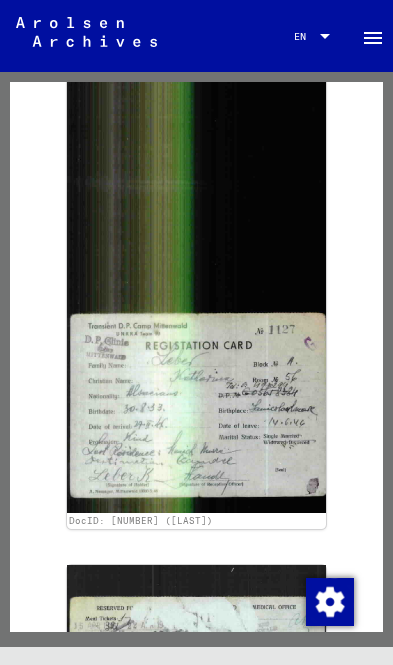 click 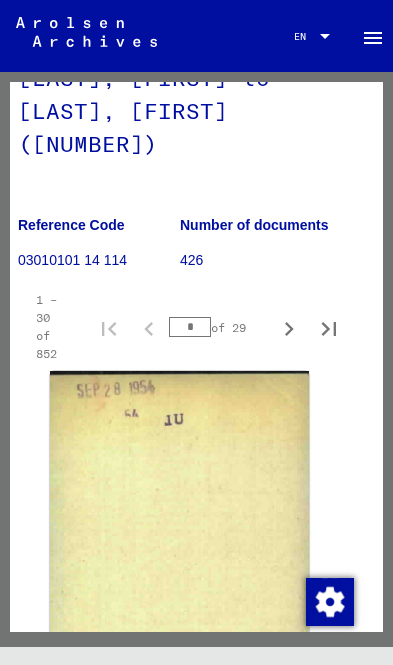 scroll, scrollTop: 279, scrollLeft: 17, axis: both 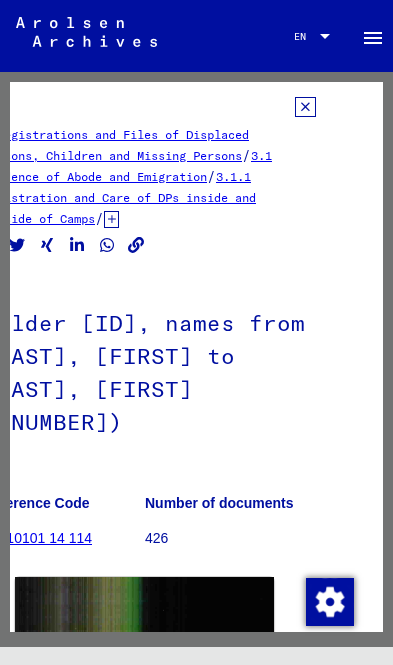 click on "3 Registrations and Files of Displaced Persons, Children and Missing Persons   /   3.1 Evidence of Abode and Emigration   /   3.1.1 Registration and Care of DPs inside and outside of Camps   /   3.1.1.1 Postwar Card File   /   Postwar Card File (A-Z)   /   Names in "phonetical" order from [LAST]   /  Folder DP2321, names from [LAST] to [LAST] (2) Reference Code [NUMBER] Number of documents 426 DocID: [NUMBER] ([LAST]) DocID: [NUMBER] ([LAST]) See comments created before [YEAR]" 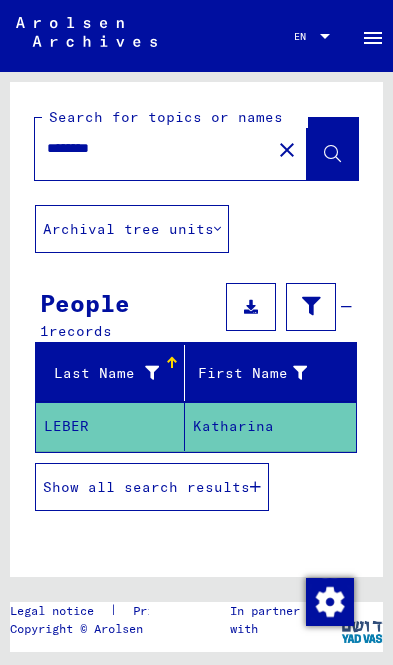 click on "Show all search results" at bounding box center (152, 487) 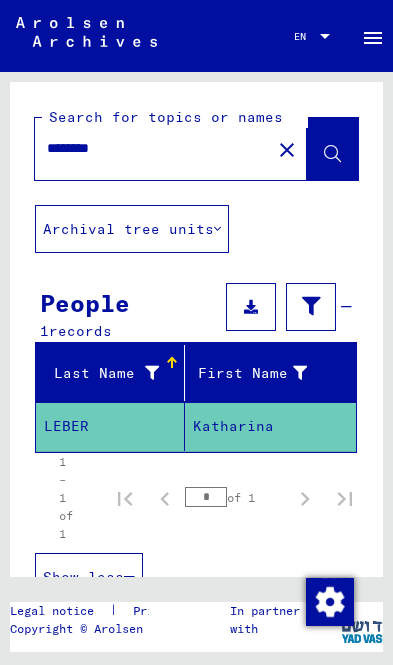 click on "close" 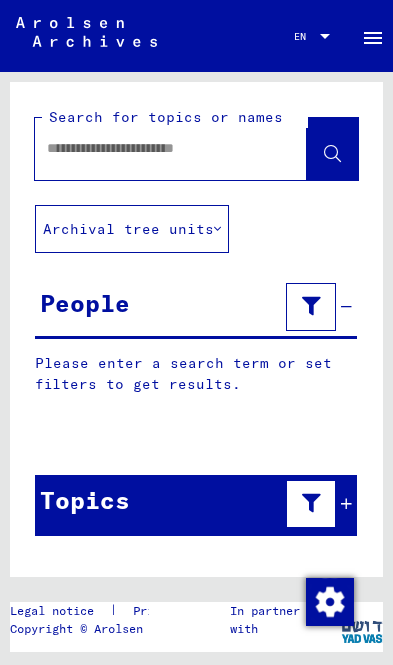 type on "**********" 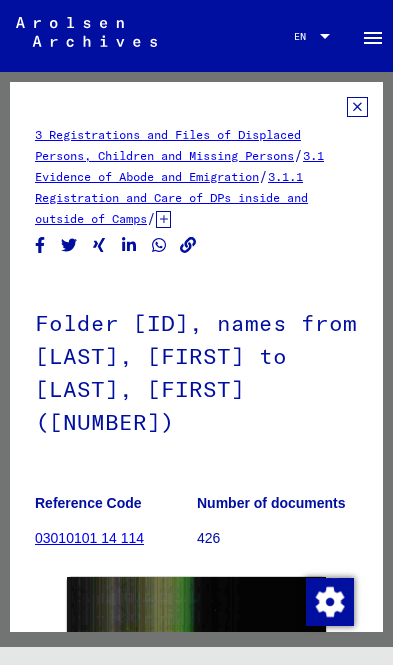 scroll, scrollTop: 0, scrollLeft: 0, axis: both 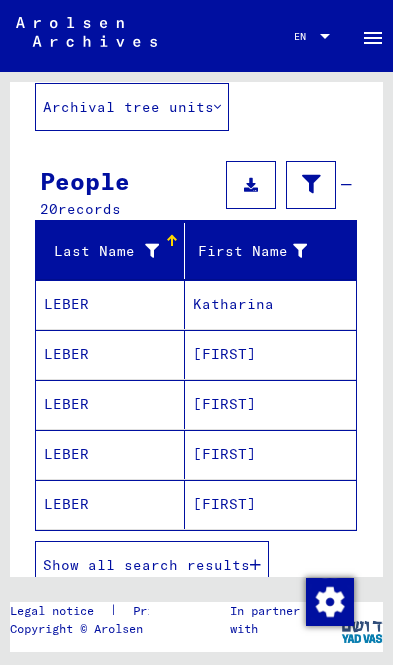 click on "Show all search results" at bounding box center (152, 565) 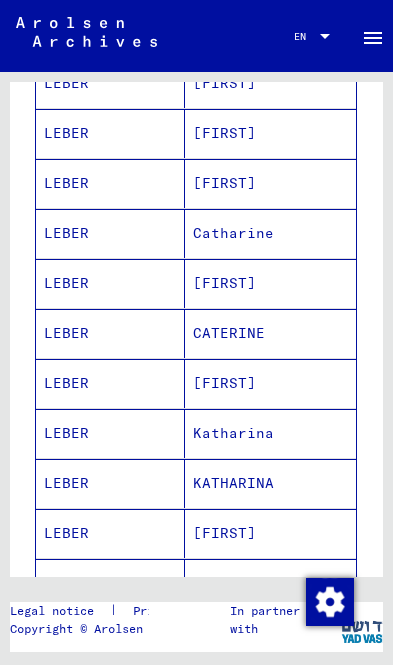 scroll, scrollTop: 596, scrollLeft: 0, axis: vertical 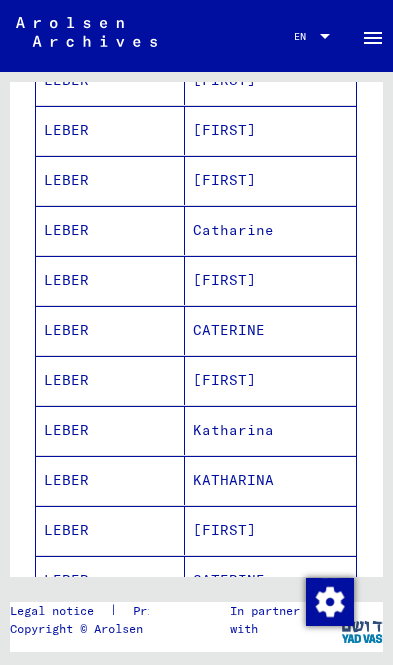 click on "Katharina" at bounding box center (271, 480) 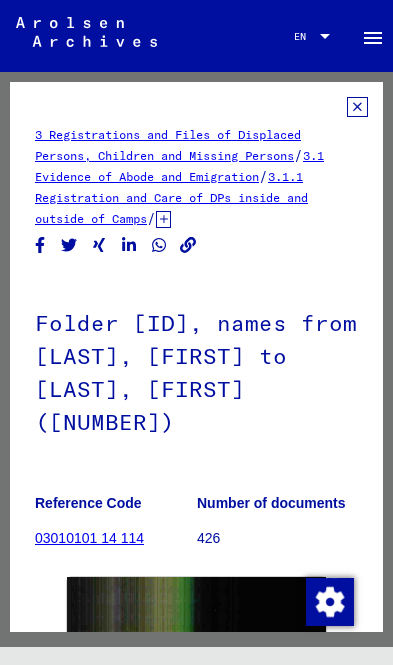 scroll, scrollTop: 0, scrollLeft: 0, axis: both 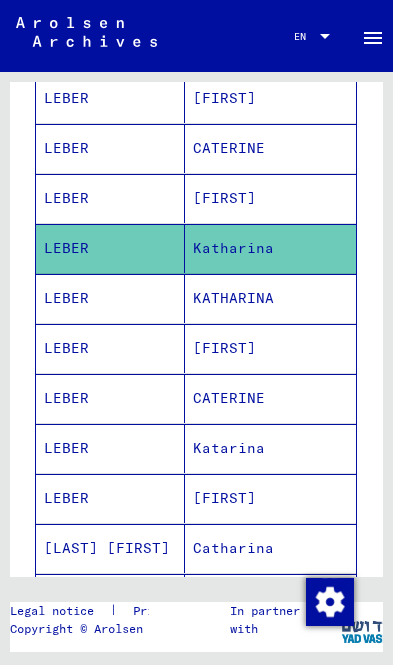 click on "KATHARINA" at bounding box center [271, 348] 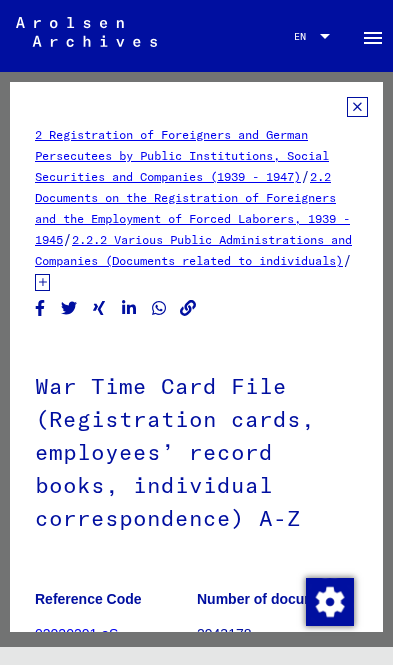 scroll, scrollTop: 0, scrollLeft: 0, axis: both 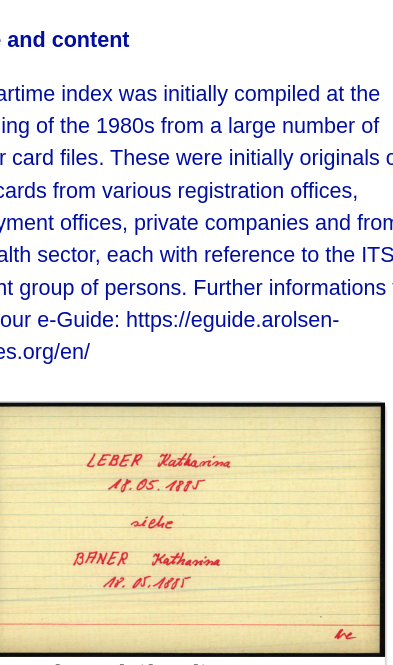 click on "The wartime index was initially compiled at the beginning of the 1980s      from a large number of smaller card files. These were initially originals      of index cards from various registration offices, employment offices,      private companies and from the health sector, each with reference to the      ITS-relevant group of persons. Further informations you find in our      e-Guide: https://eguide.arolsen-archives.org/en/" 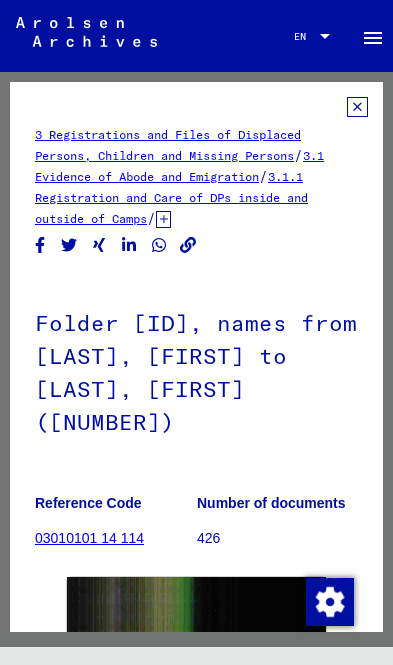 click 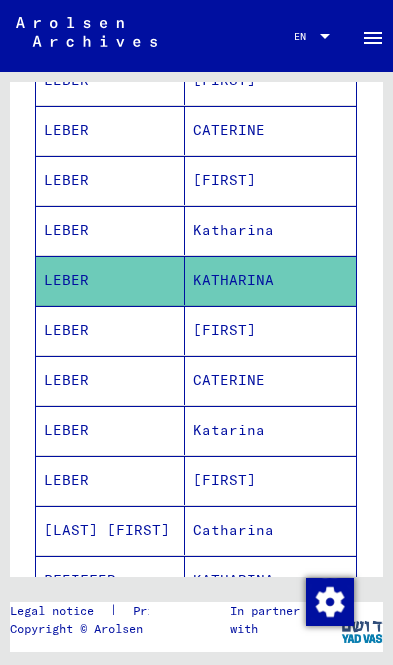click on "Katarina" at bounding box center (271, 480) 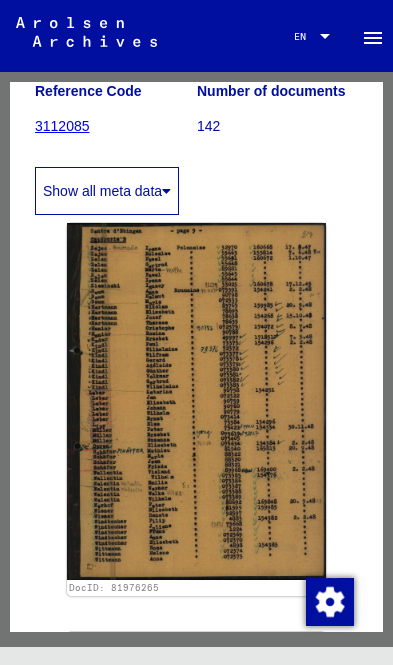 click 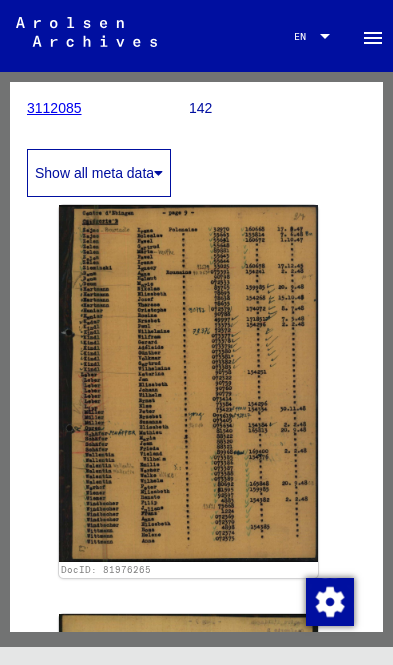 click 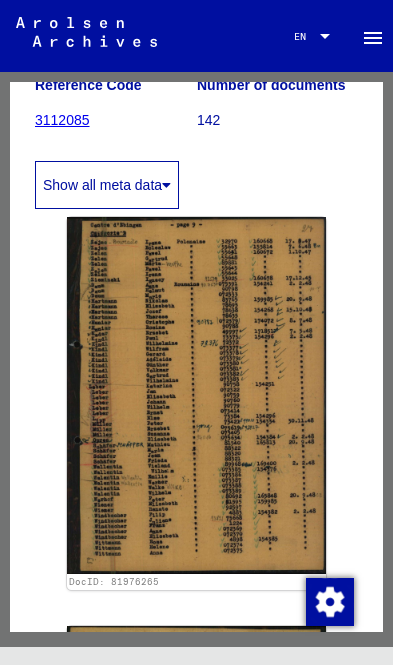click 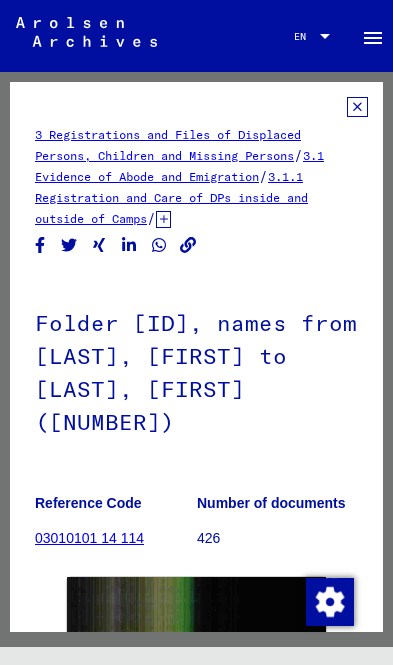 click 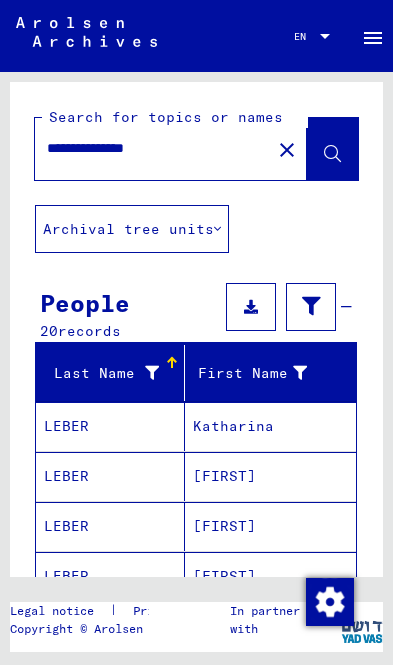 click on "Archival tree units" 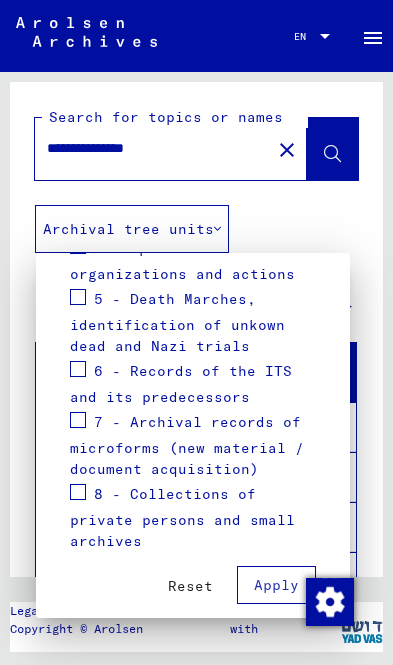 click at bounding box center [196, 332] 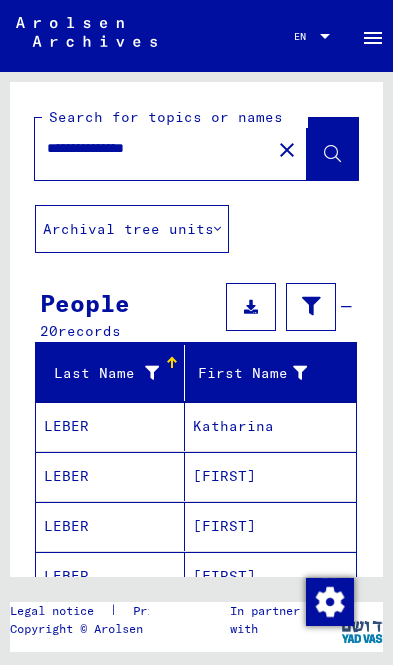 click on "**********" at bounding box center [153, 148] 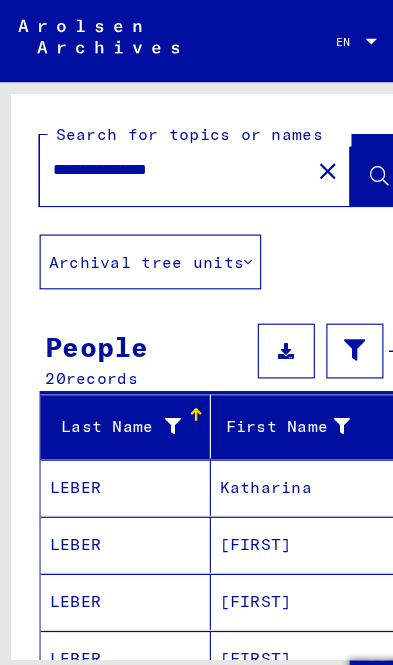 click on "**********" at bounding box center [153, 148] 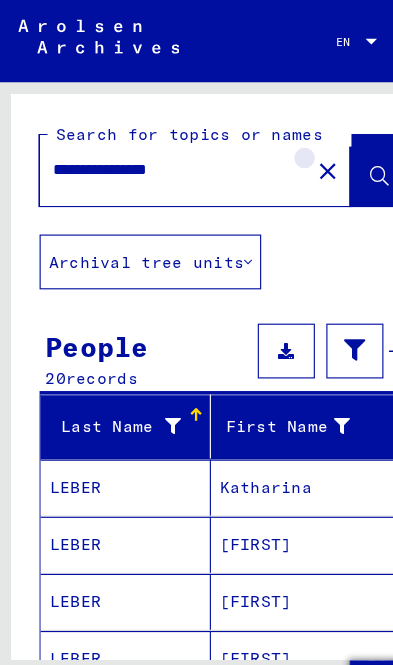 type on "**********" 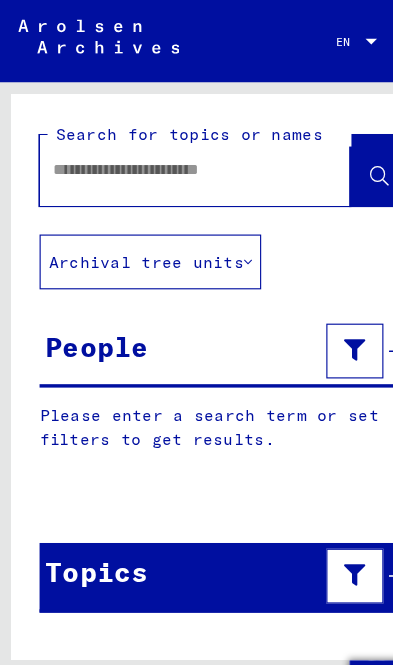 click at bounding box center [153, 148] 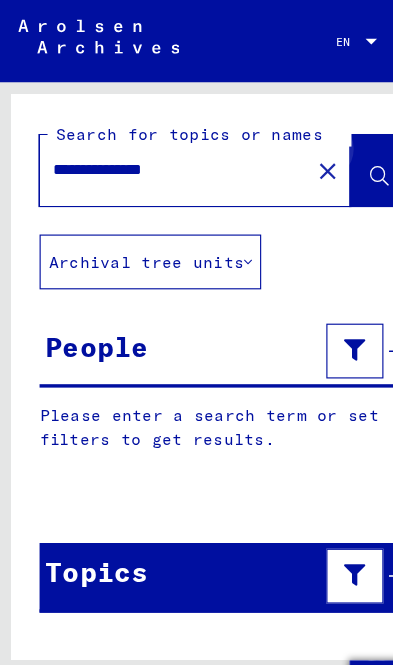 type on "**********" 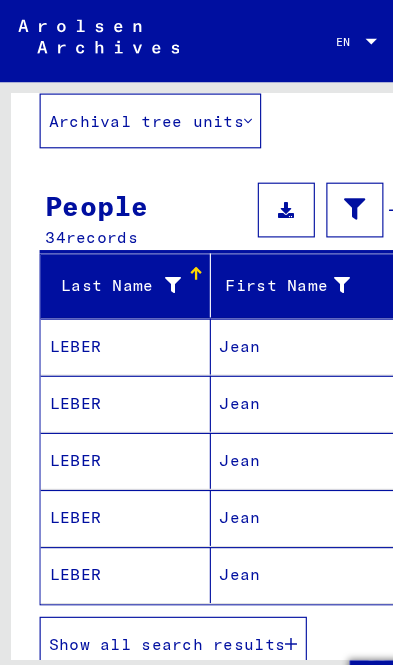 scroll, scrollTop: 122, scrollLeft: 0, axis: vertical 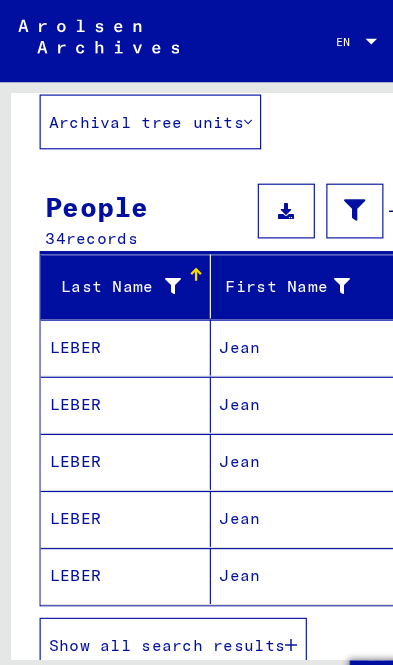 click at bounding box center [255, 565] 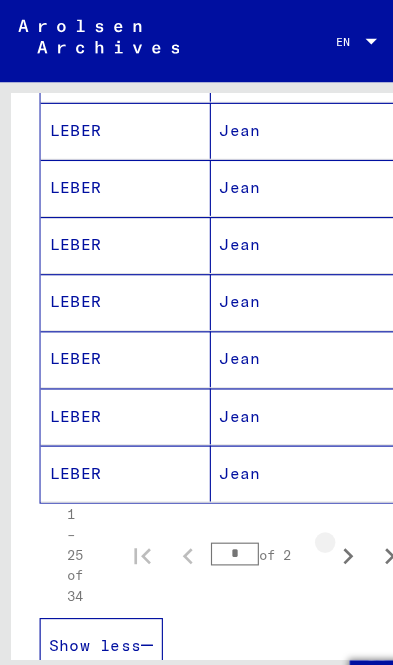 click 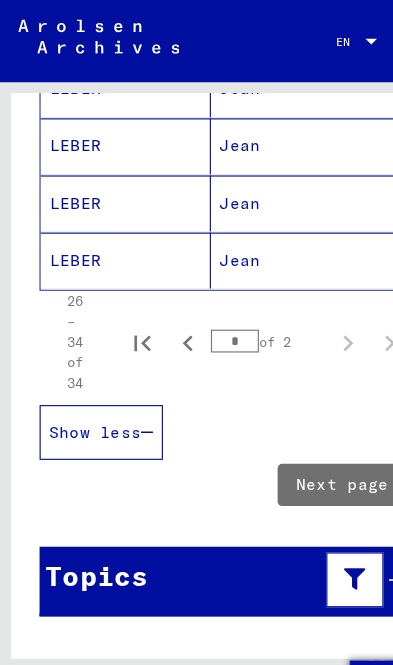 type on "*" 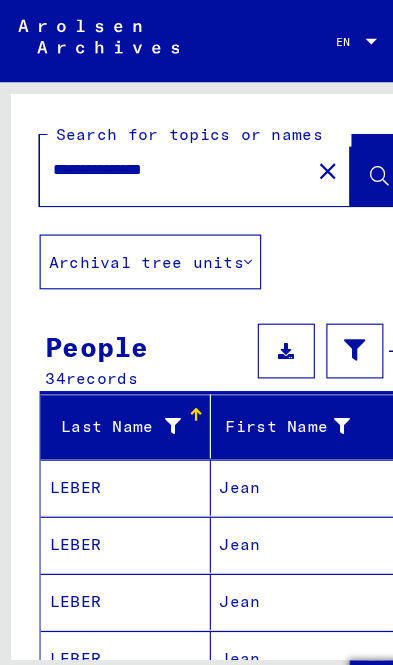 scroll, scrollTop: 0, scrollLeft: 0, axis: both 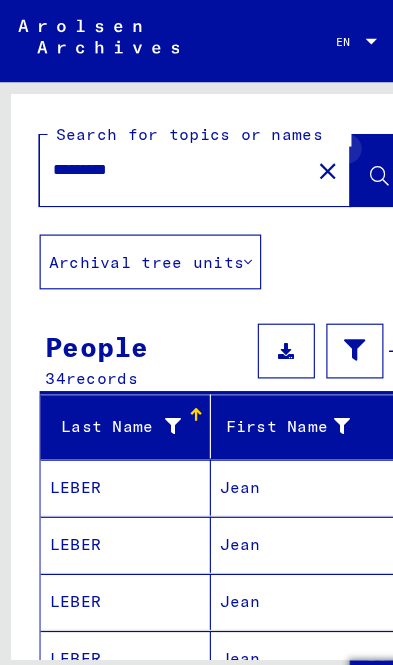click 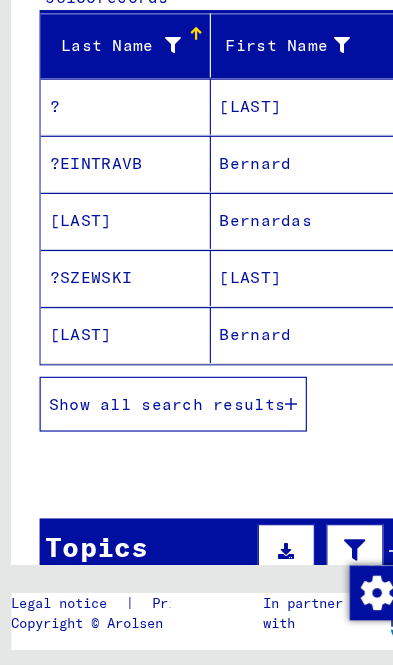 scroll, scrollTop: 250, scrollLeft: 0, axis: vertical 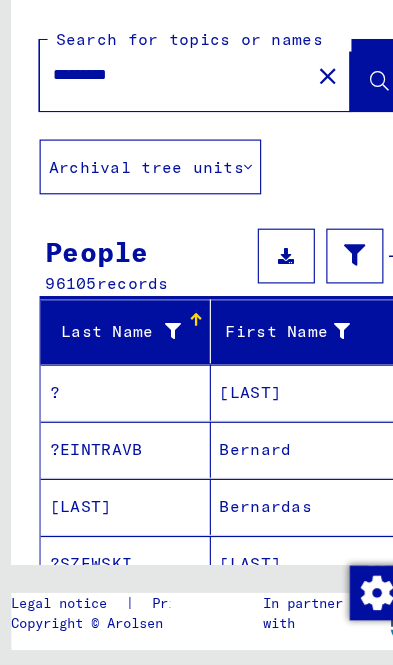 click on "*********" at bounding box center (153, 148) 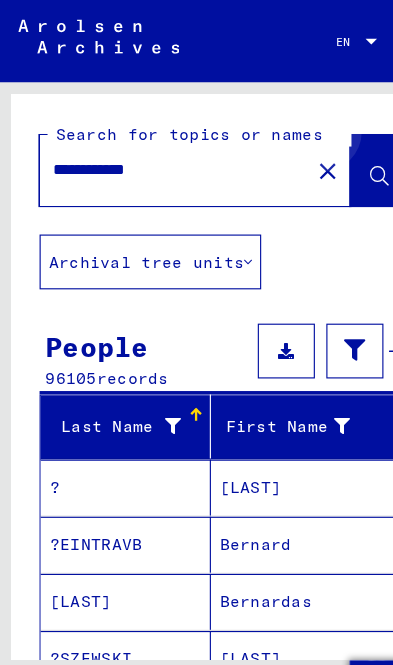 type on "**********" 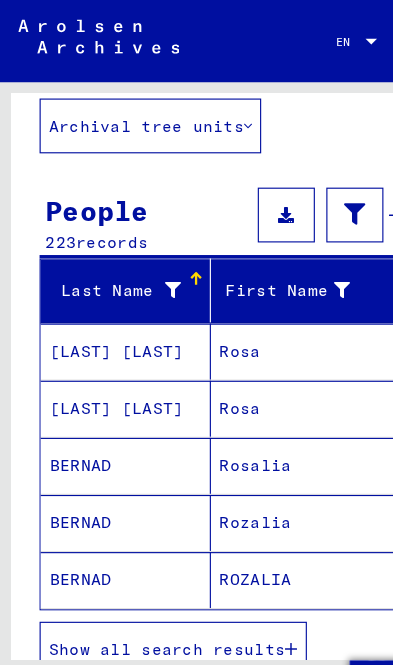 scroll, scrollTop: 122, scrollLeft: 0, axis: vertical 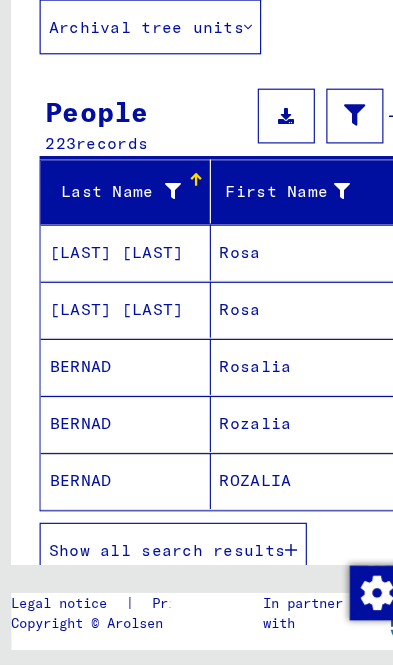 click at bounding box center [255, 565] 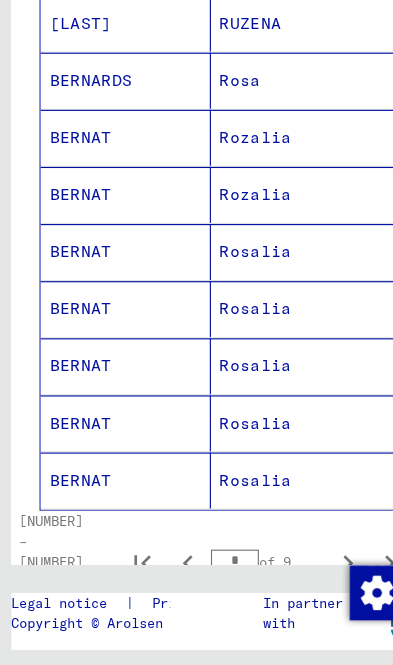 scroll, scrollTop: 1134, scrollLeft: 0, axis: vertical 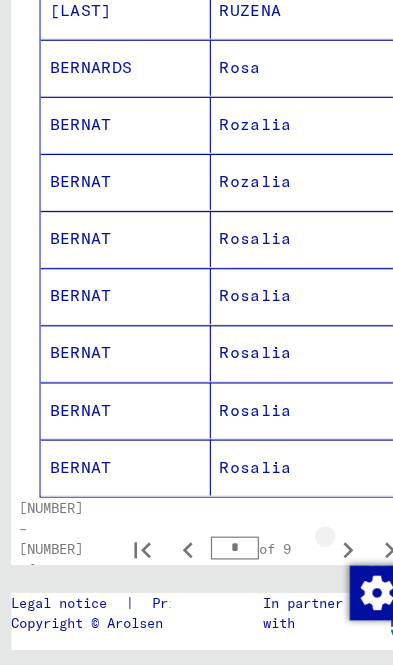 click 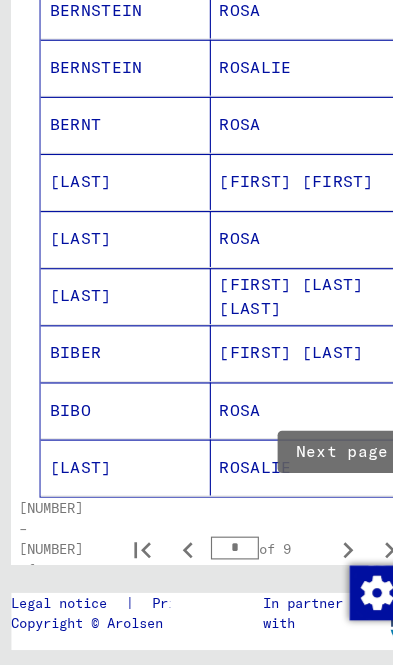 scroll, scrollTop: 0, scrollLeft: 0, axis: both 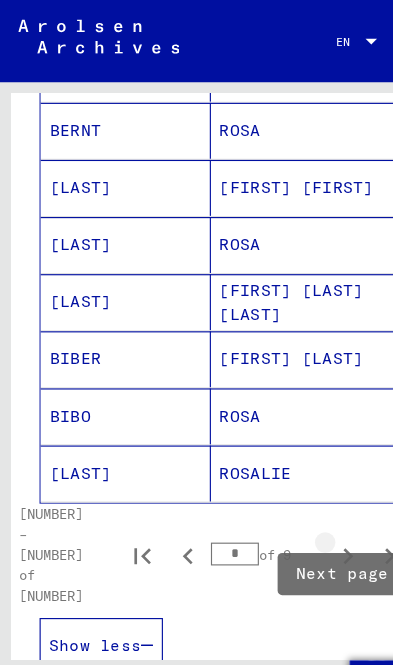 click 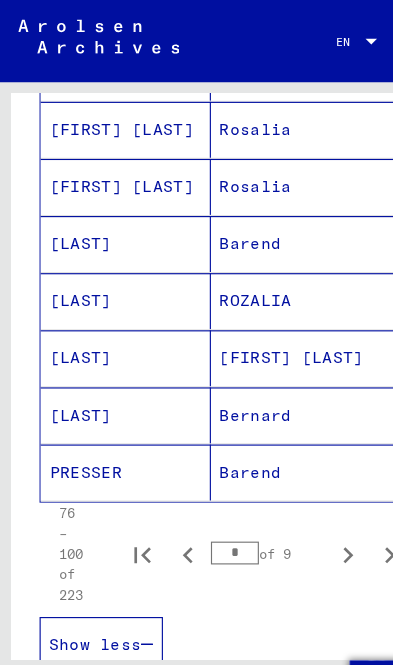 scroll, scrollTop: 1212, scrollLeft: 0, axis: vertical 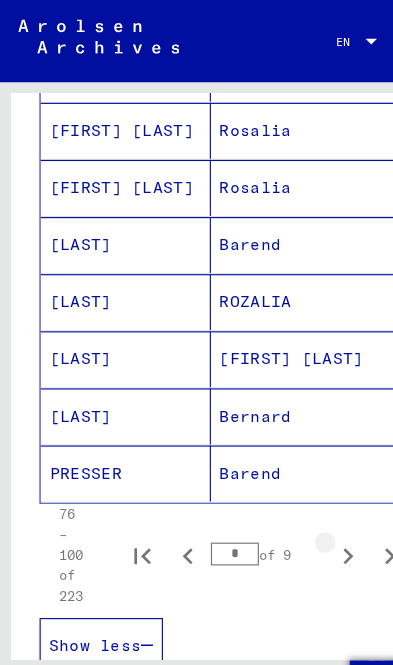 click 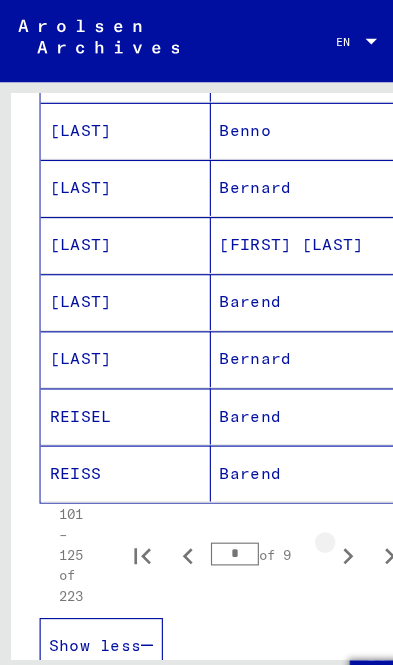 click 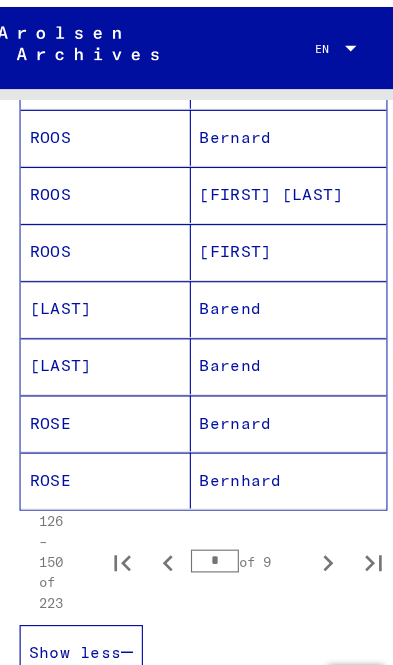 click 